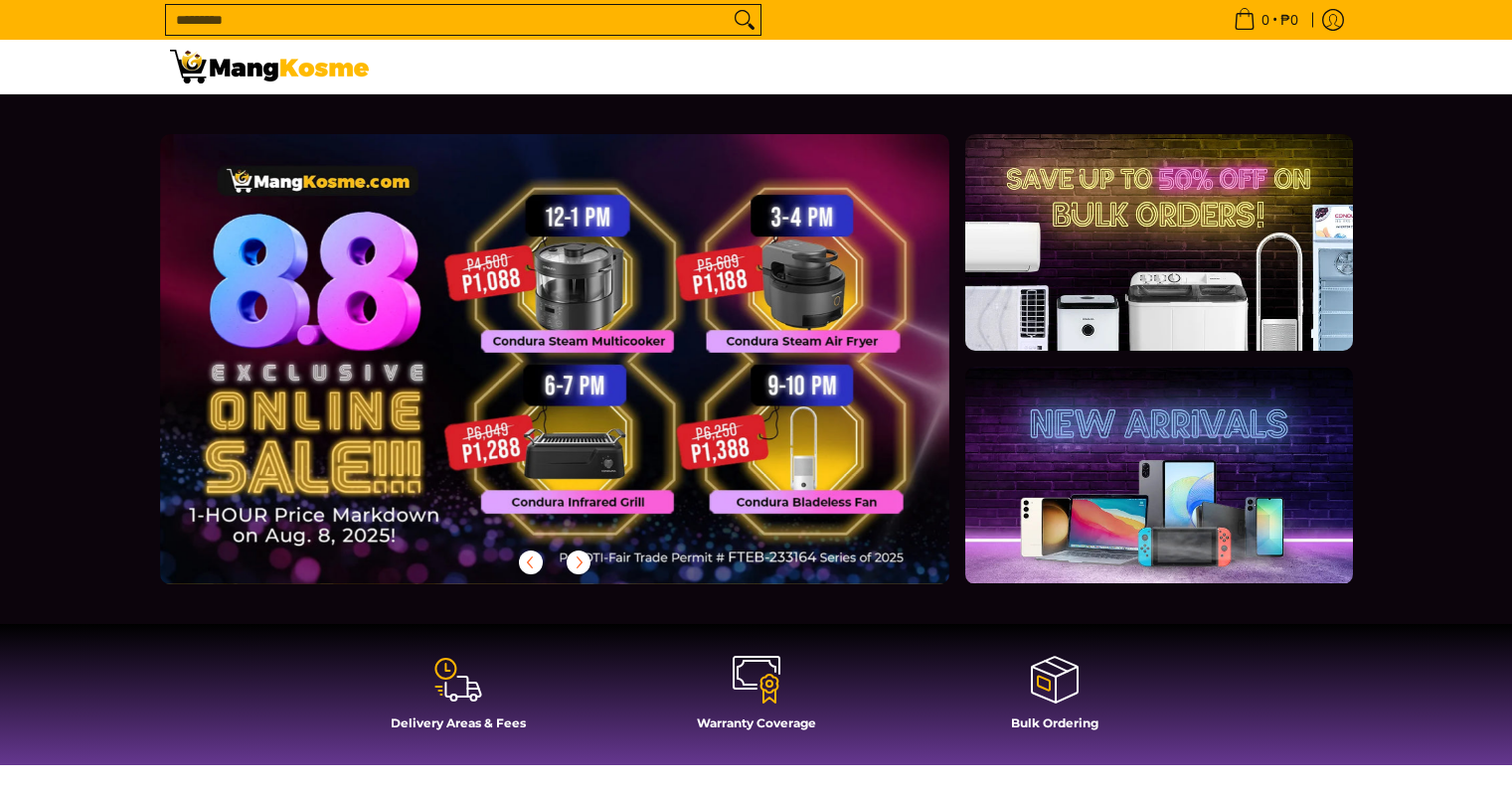 scroll, scrollTop: 0, scrollLeft: 0, axis: both 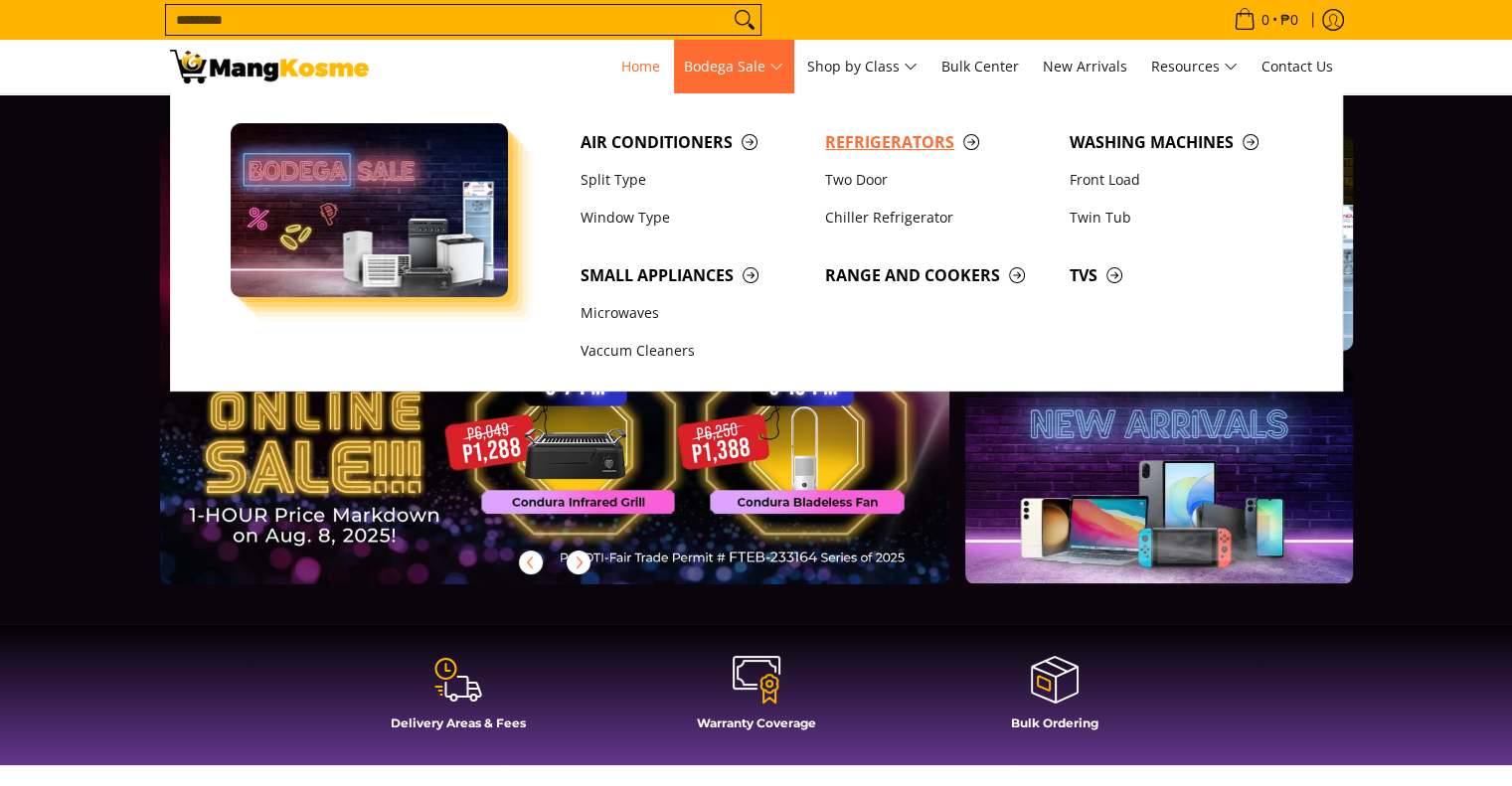 click on "Refrigerators" at bounding box center (937, 142) 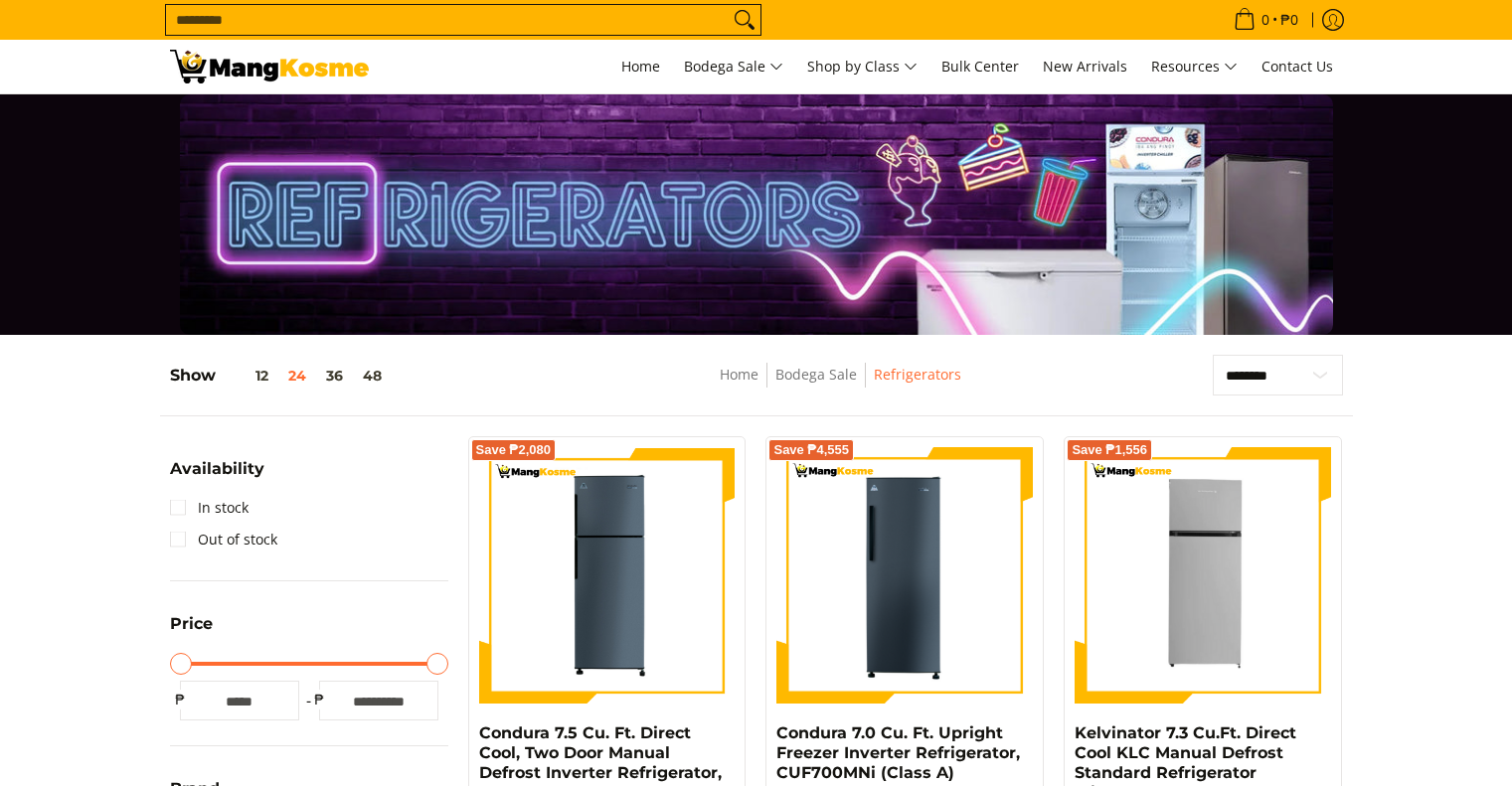 scroll, scrollTop: 199, scrollLeft: 0, axis: vertical 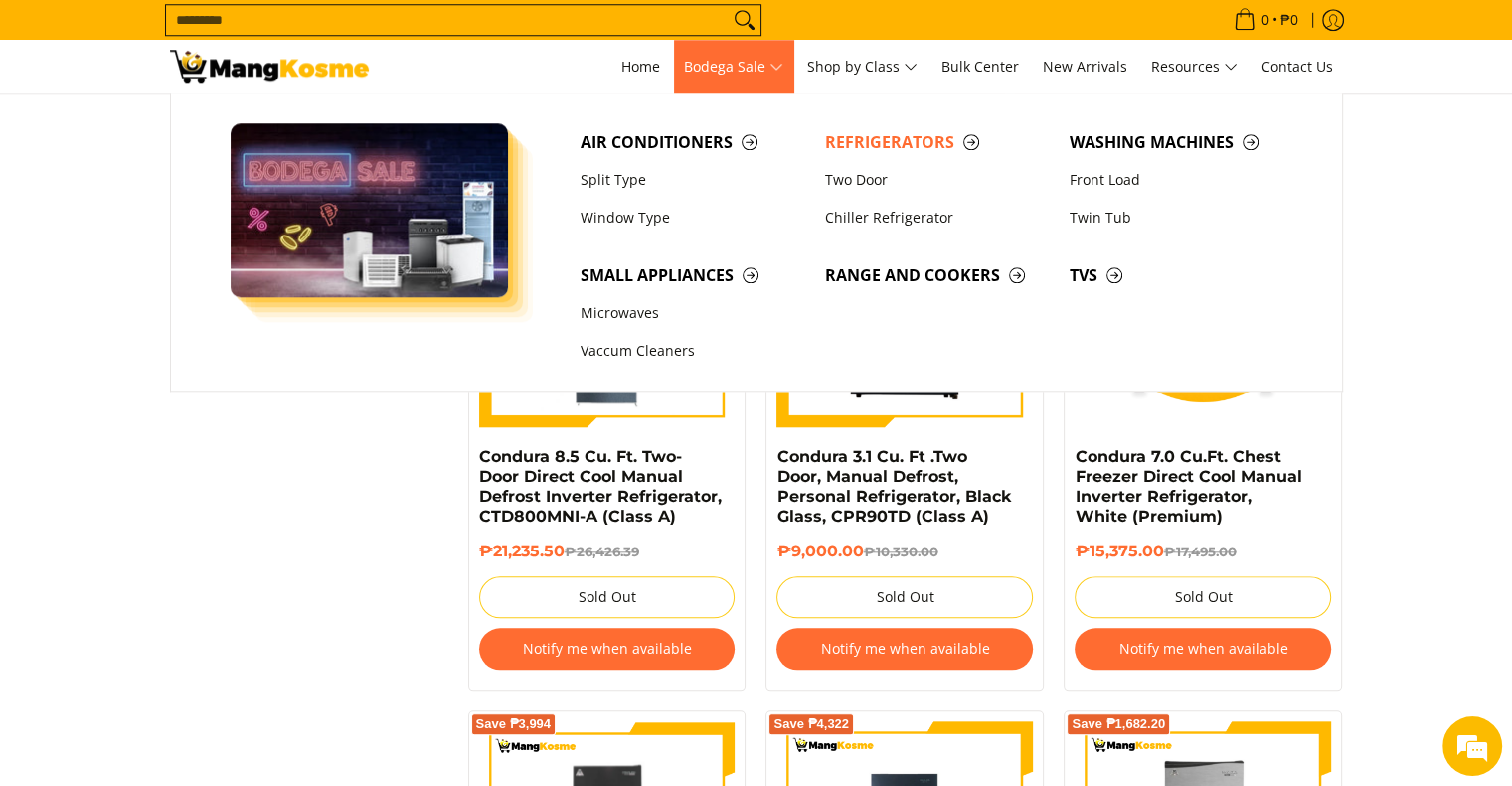 click on "Bodega Sale" at bounding box center (734, 67) 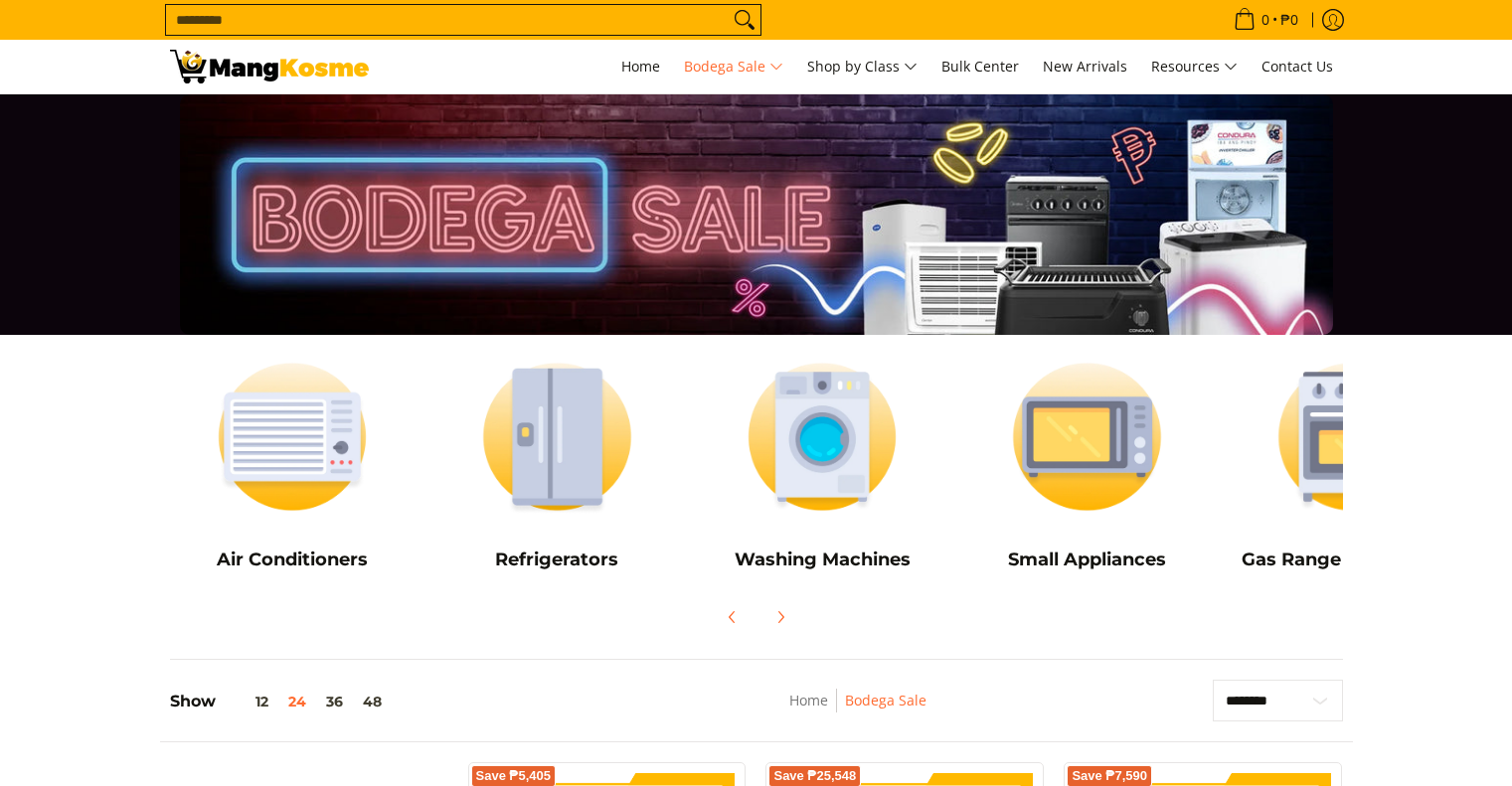 scroll, scrollTop: 0, scrollLeft: 0, axis: both 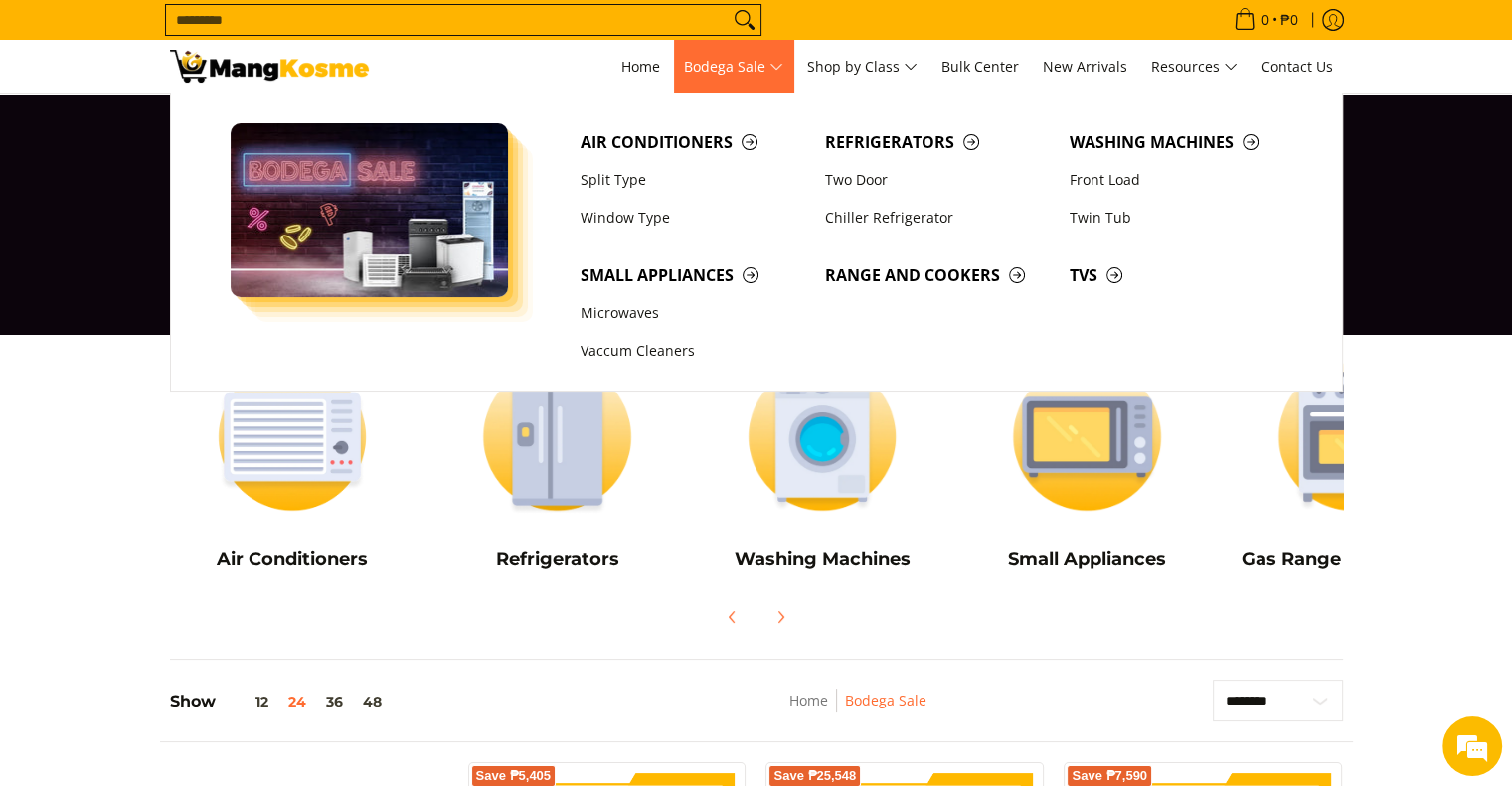 click on "Bodega Sale" at bounding box center (734, 67) 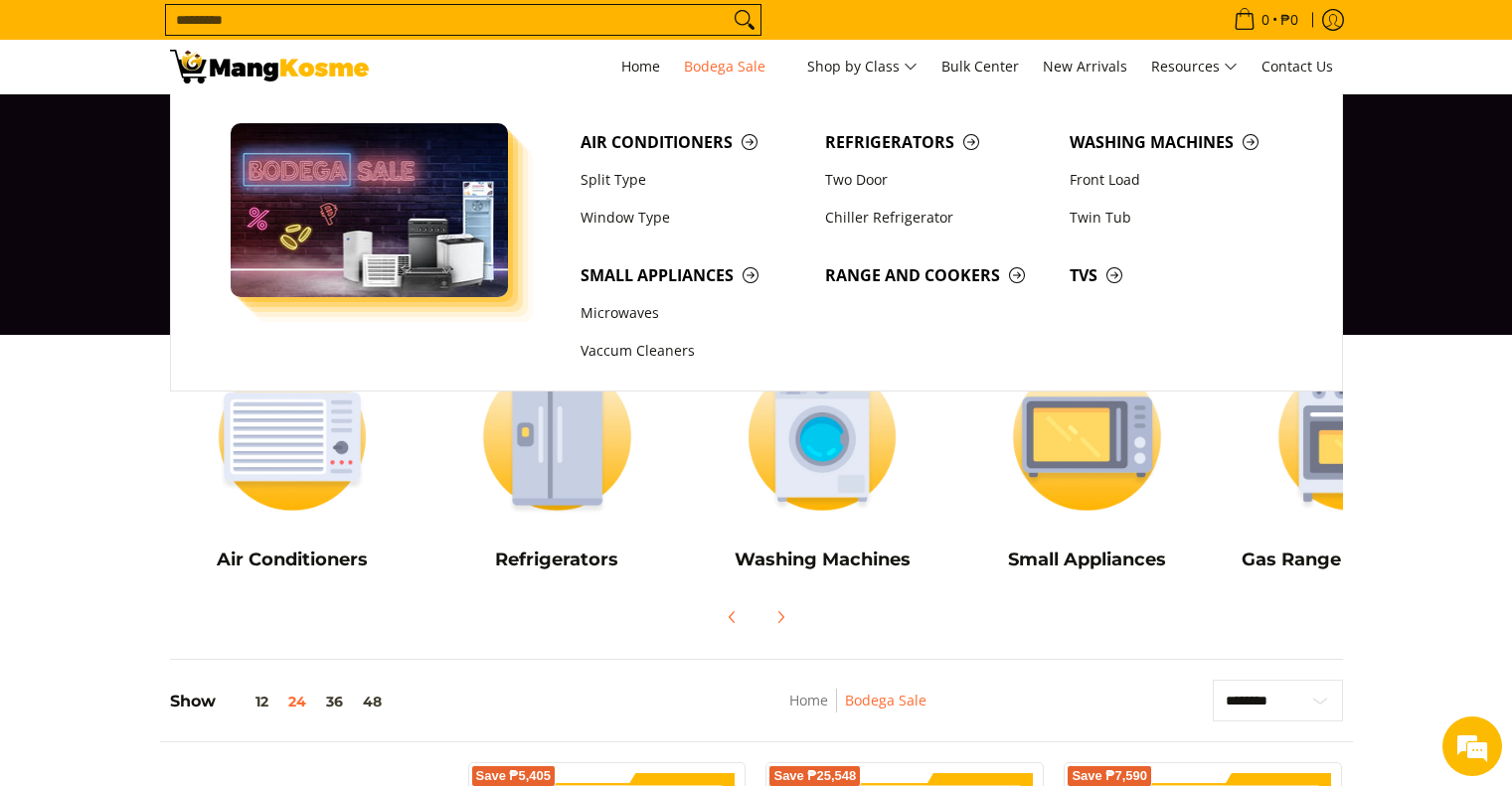 scroll, scrollTop: 0, scrollLeft: 0, axis: both 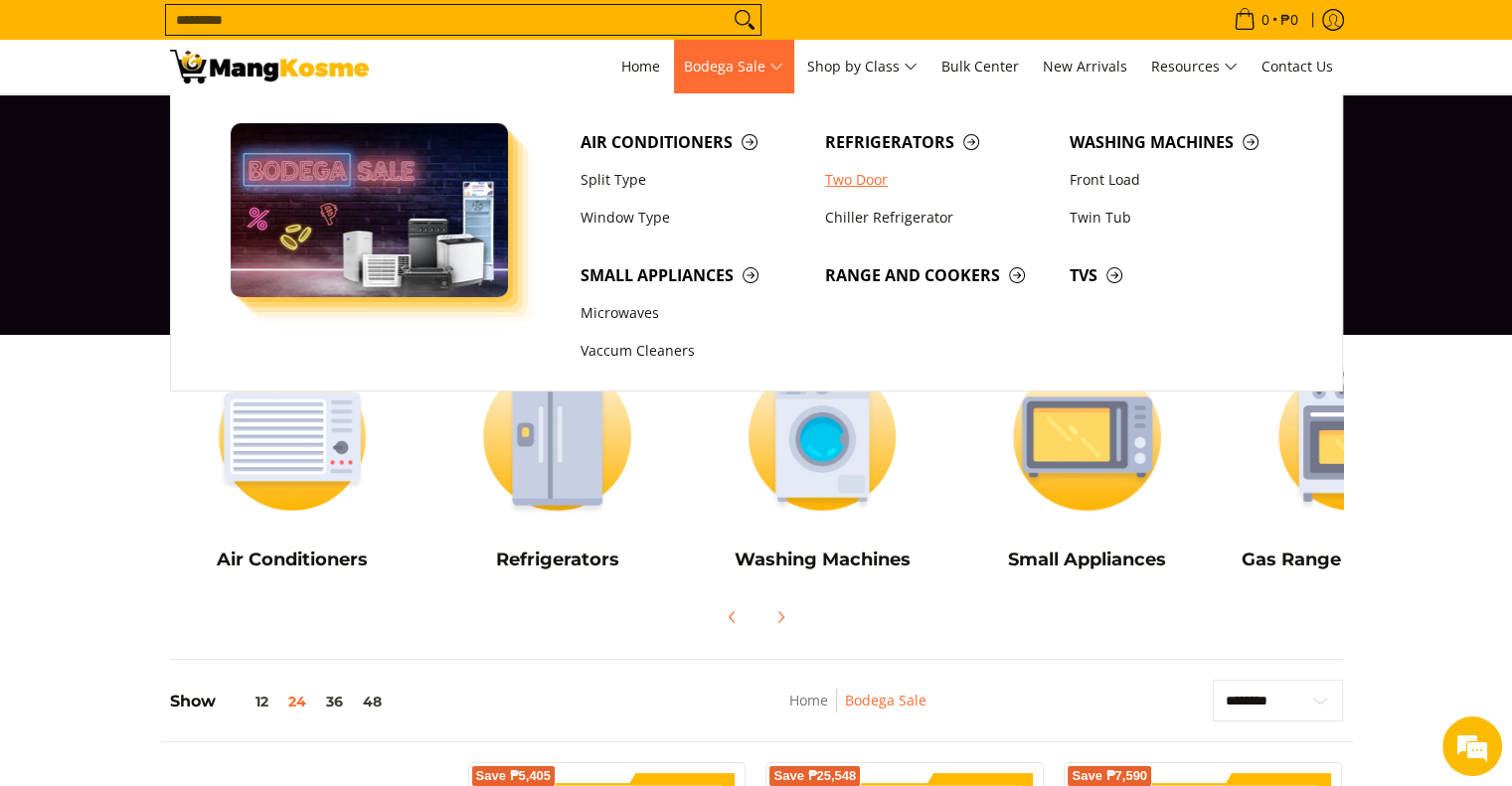 click on "Two Door" at bounding box center [937, 180] 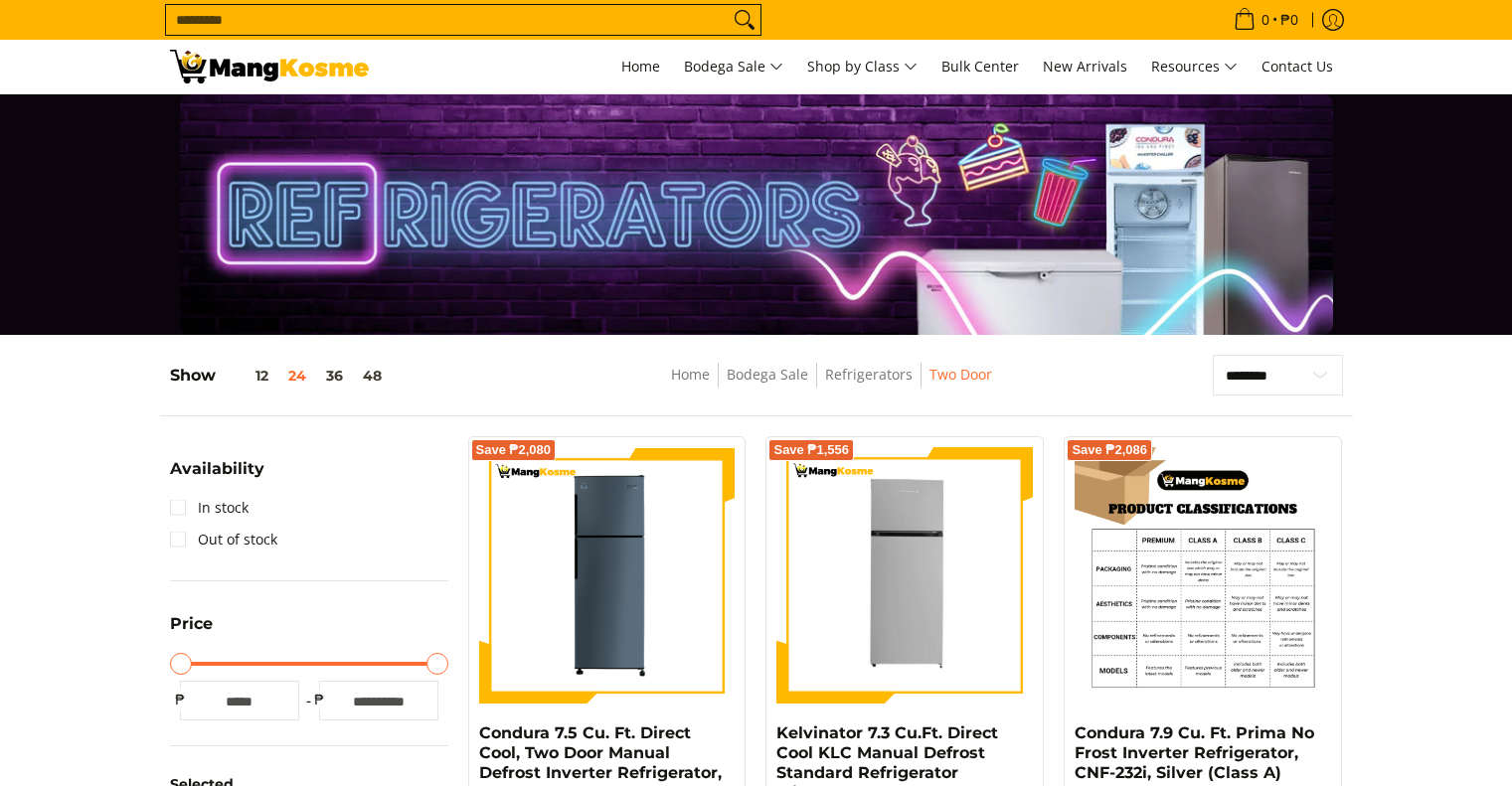scroll, scrollTop: 0, scrollLeft: 0, axis: both 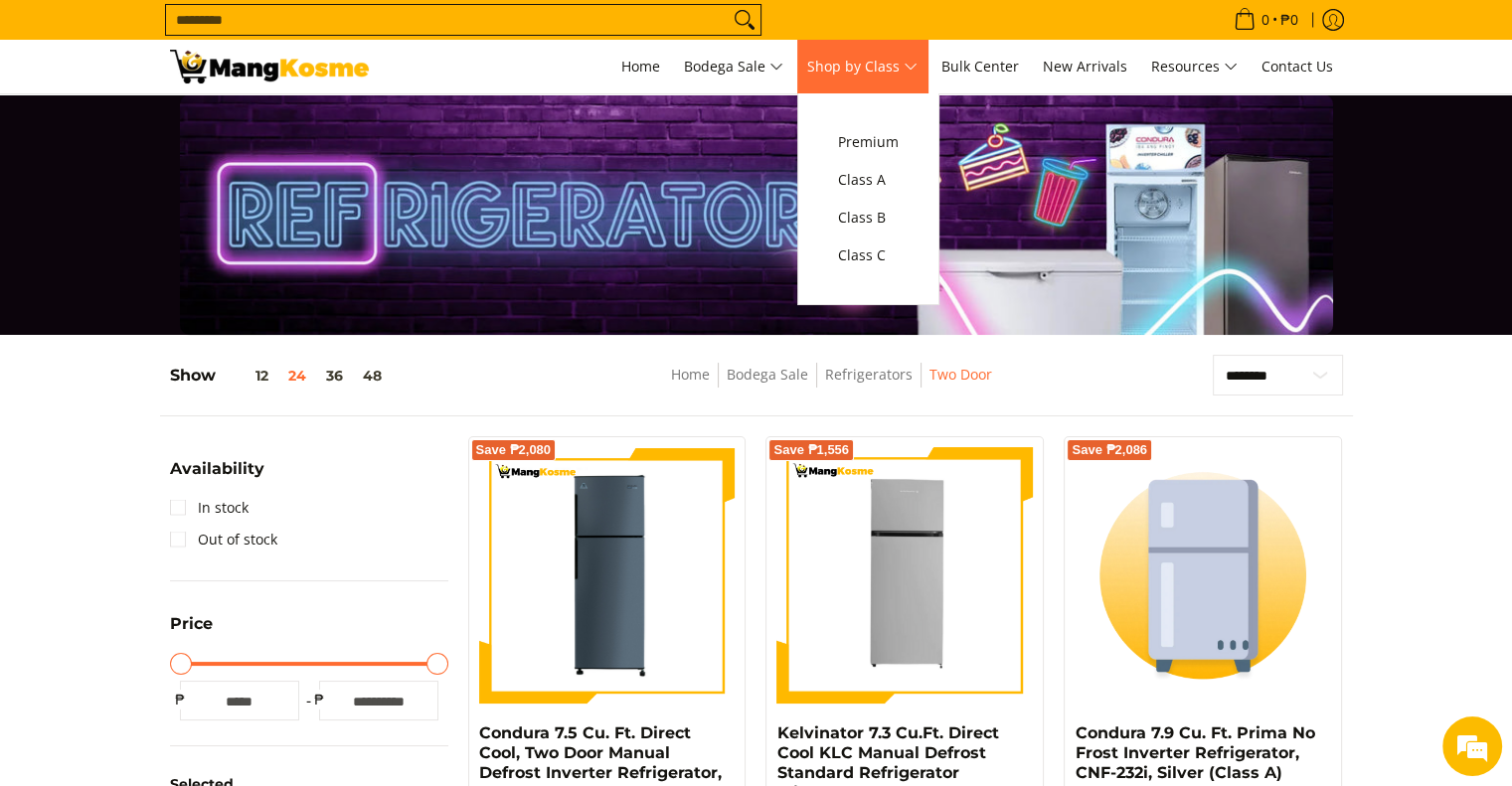 click on "Shop by Class" at bounding box center [862, 67] 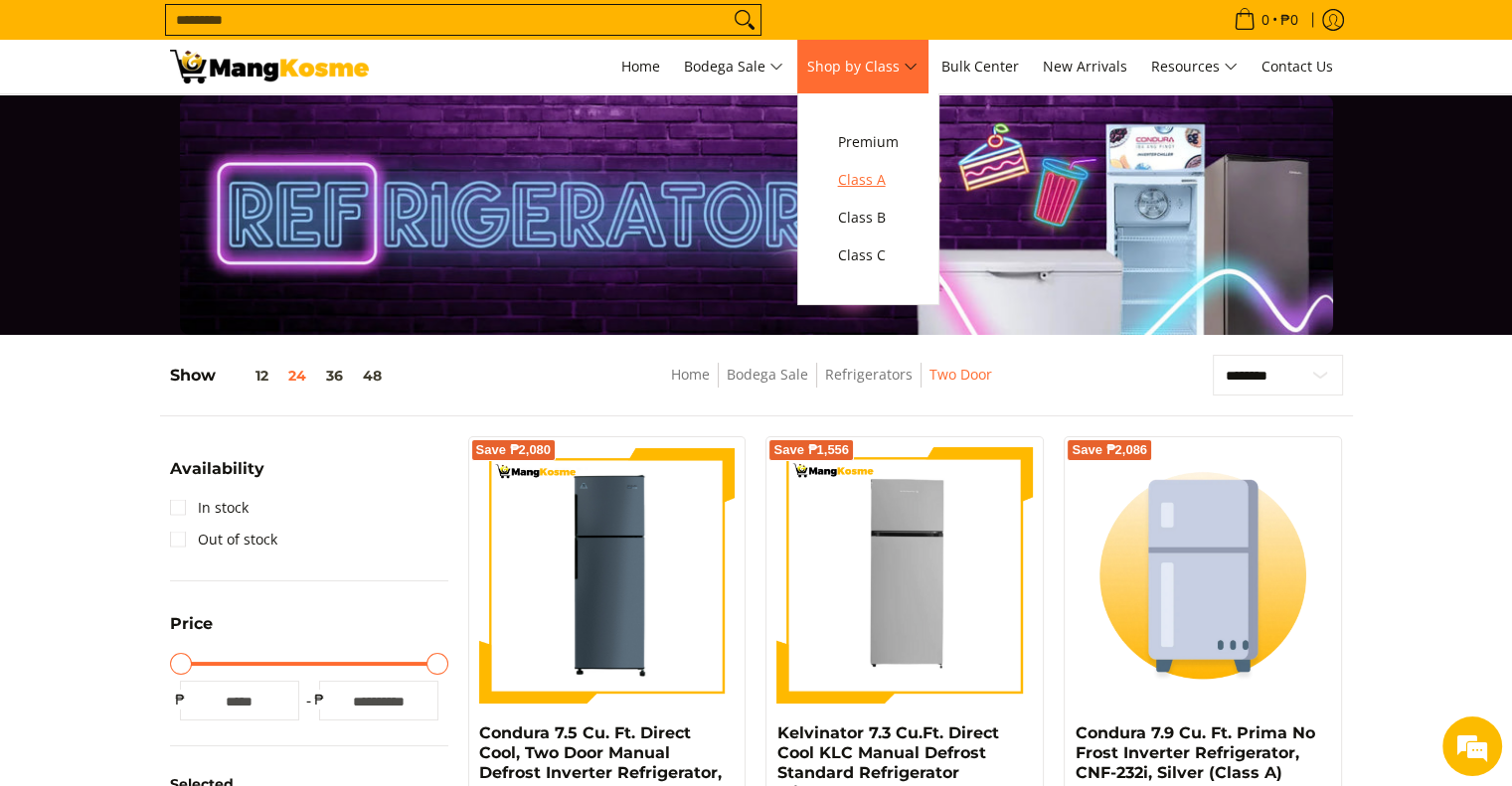 click on "Class A" at bounding box center (868, 180) 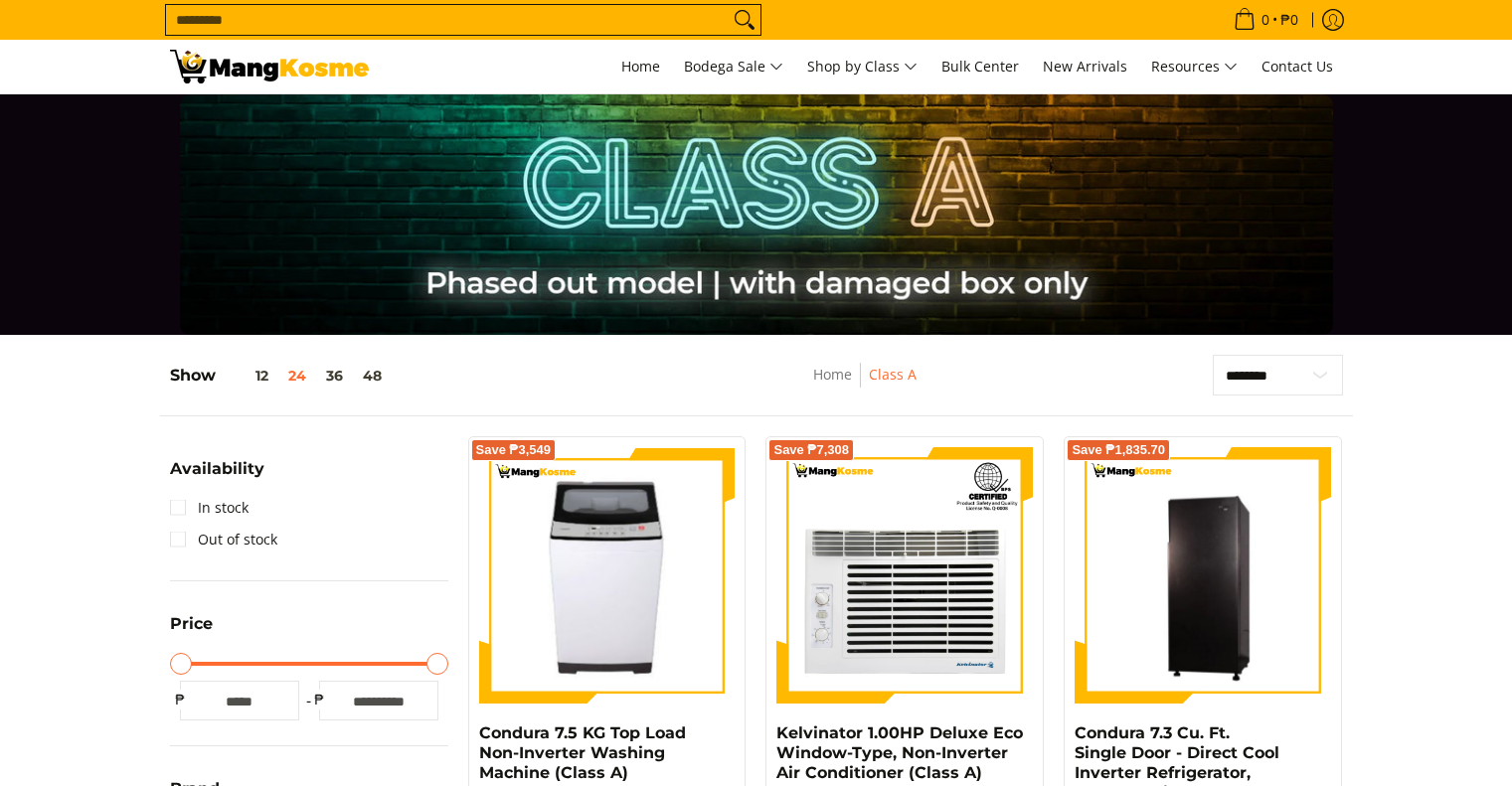 scroll, scrollTop: 298, scrollLeft: 0, axis: vertical 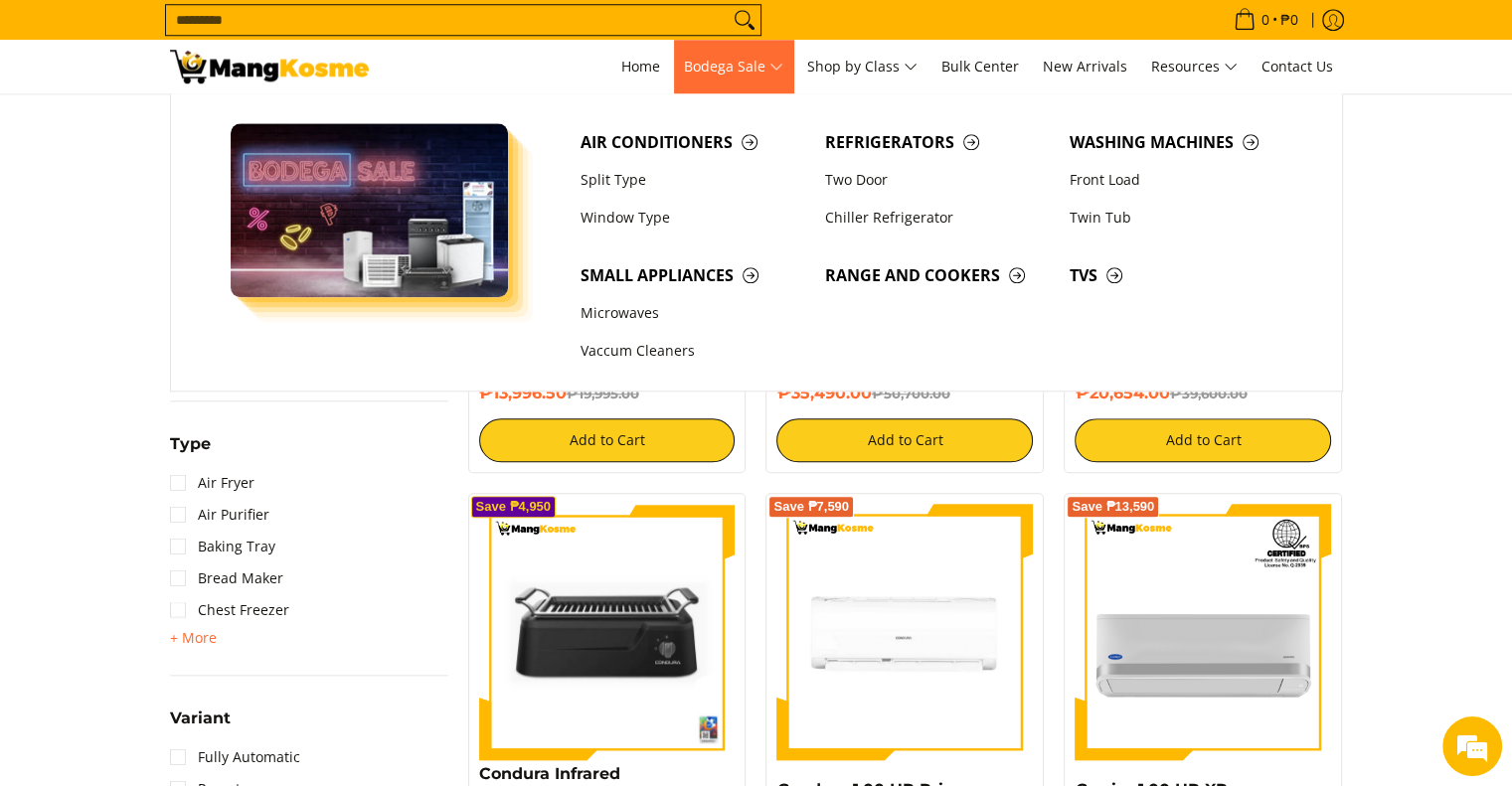 click on "Bodega Sale" at bounding box center [734, 67] 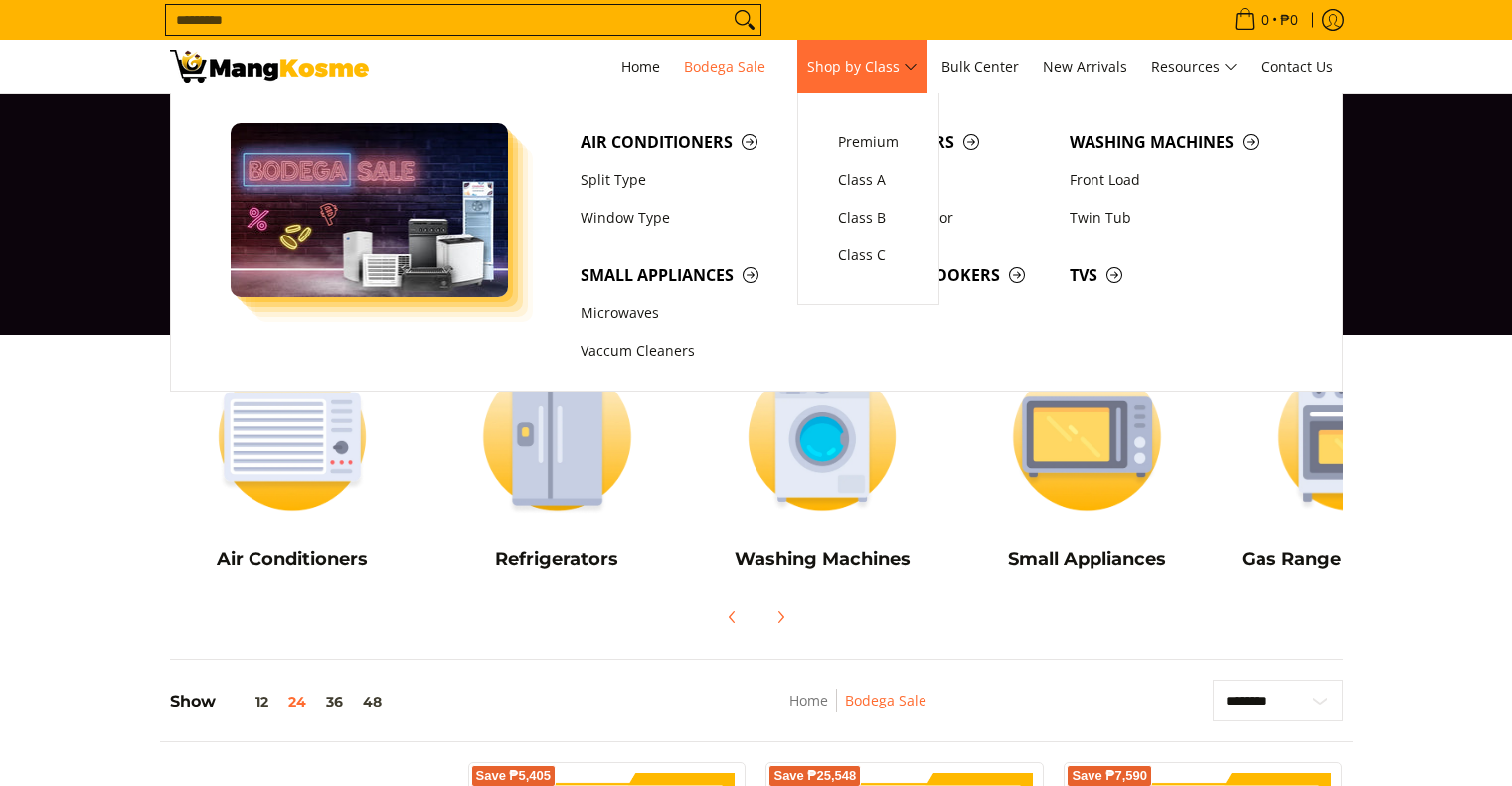 scroll, scrollTop: 0, scrollLeft: 0, axis: both 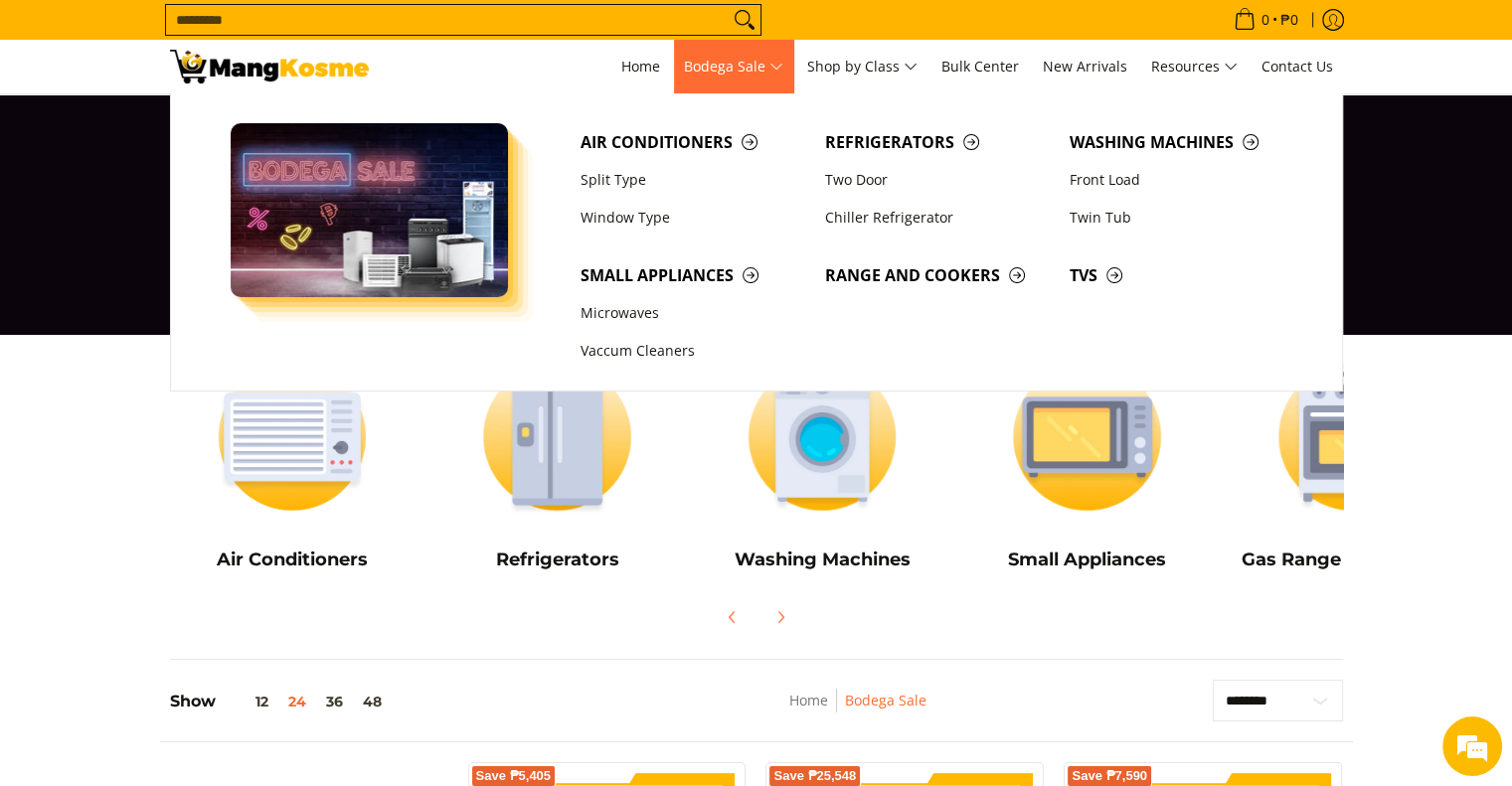 click on "Bodega Sale" at bounding box center [734, 67] 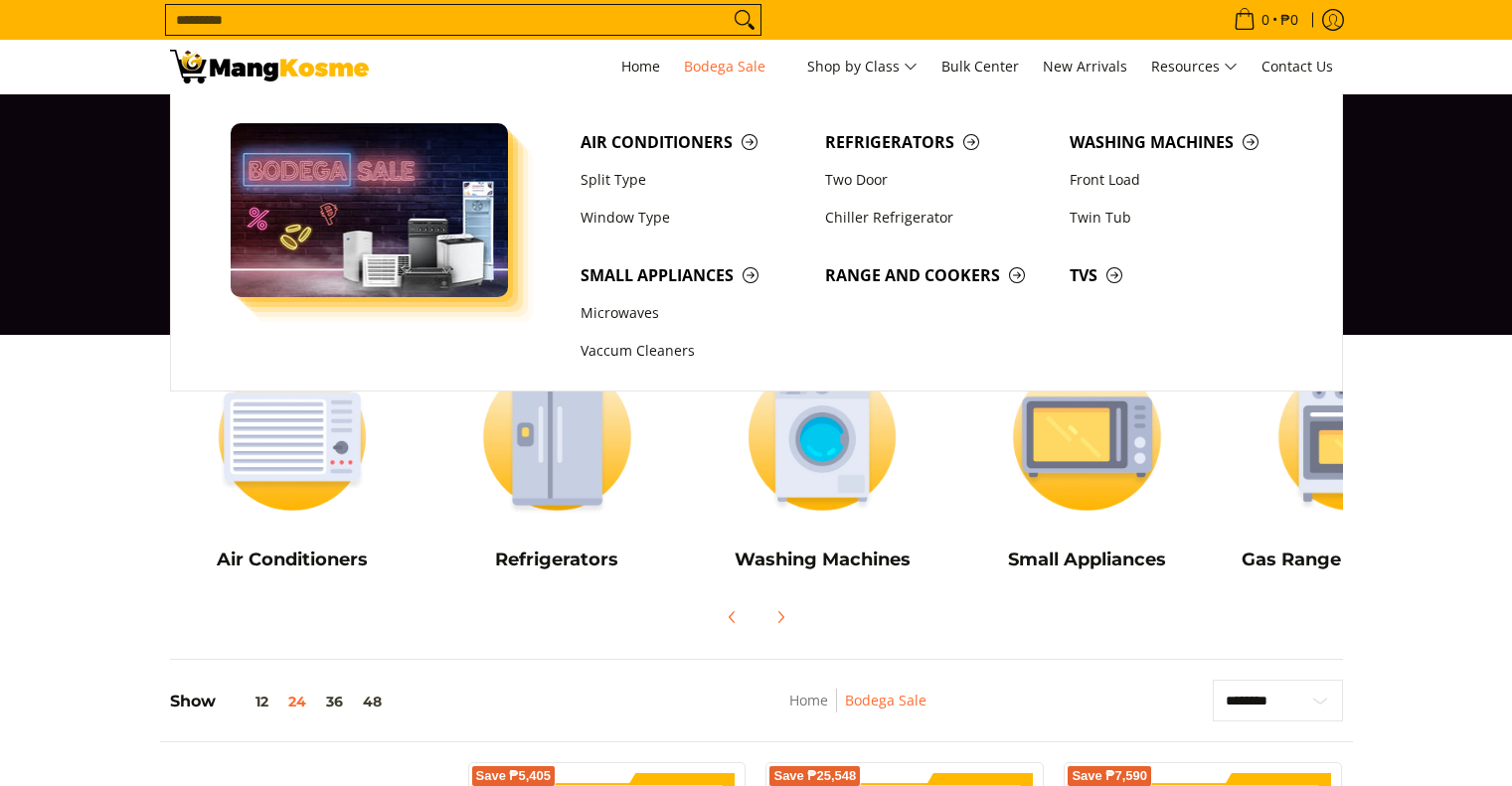 scroll, scrollTop: 0, scrollLeft: 0, axis: both 